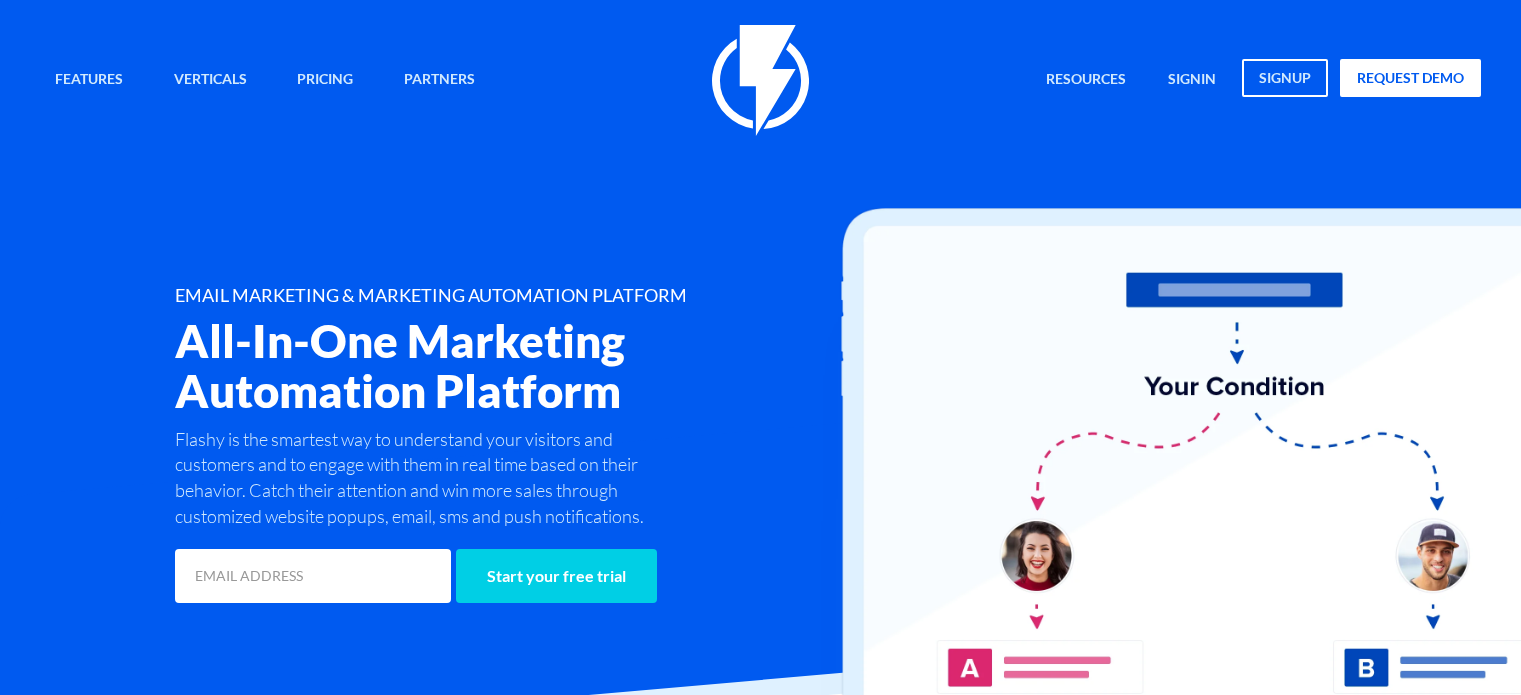 scroll, scrollTop: 0, scrollLeft: 0, axis: both 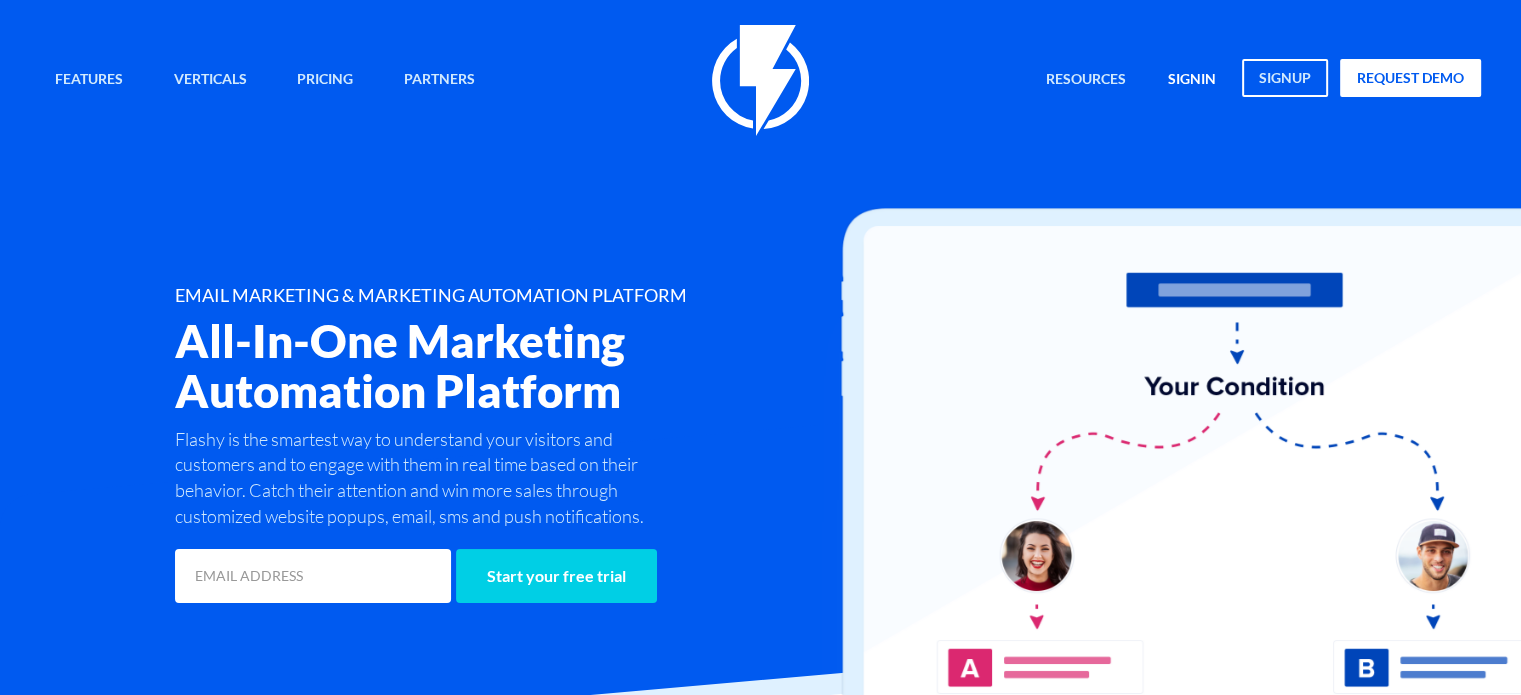 click on "signin" at bounding box center [1192, 80] 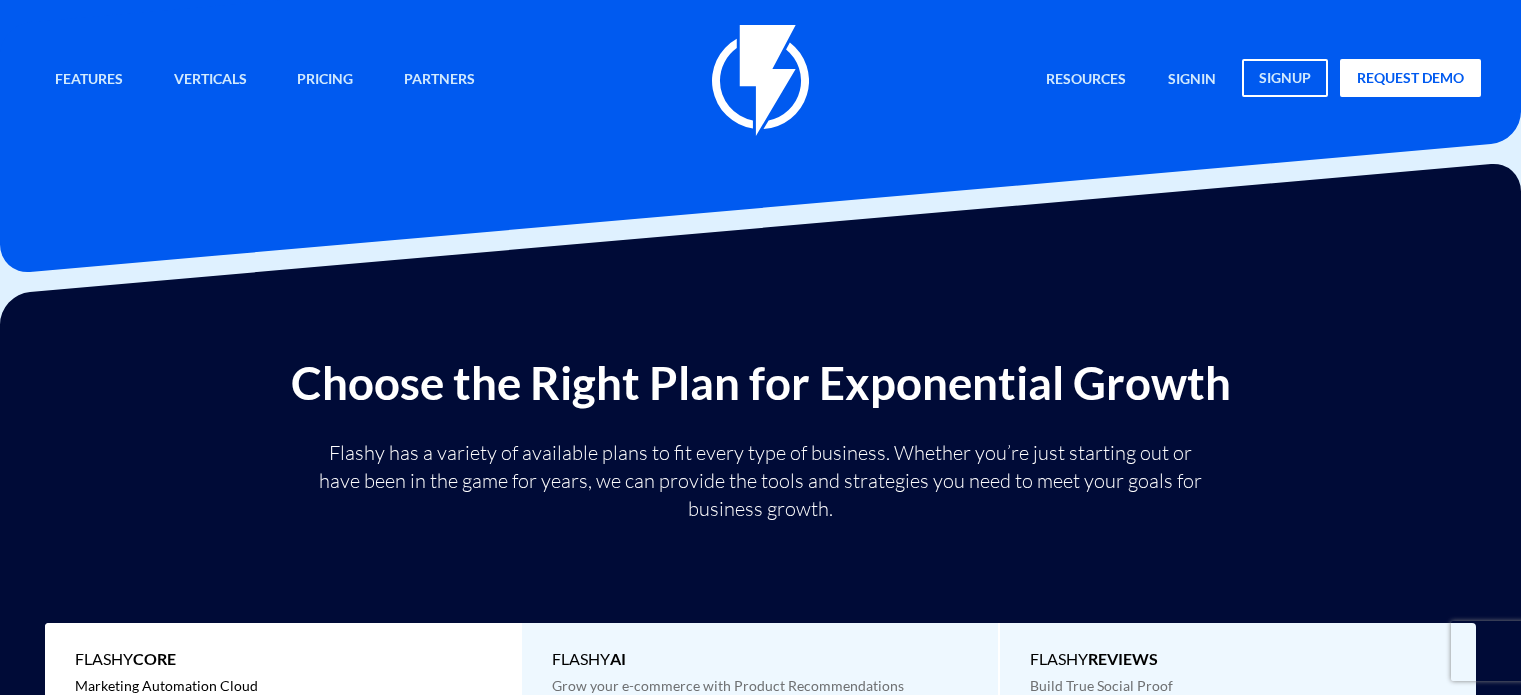 scroll, scrollTop: 0, scrollLeft: 0, axis: both 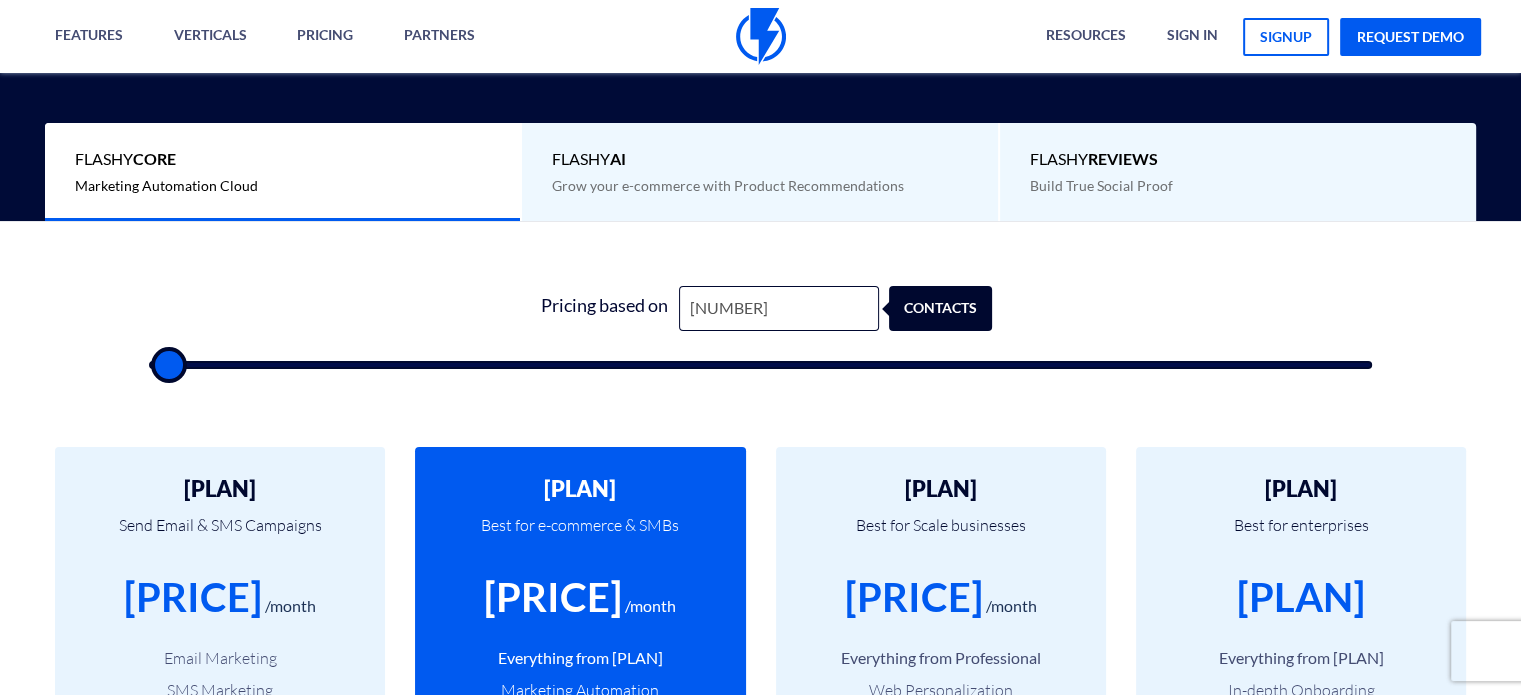 type on "[NUMBER]" 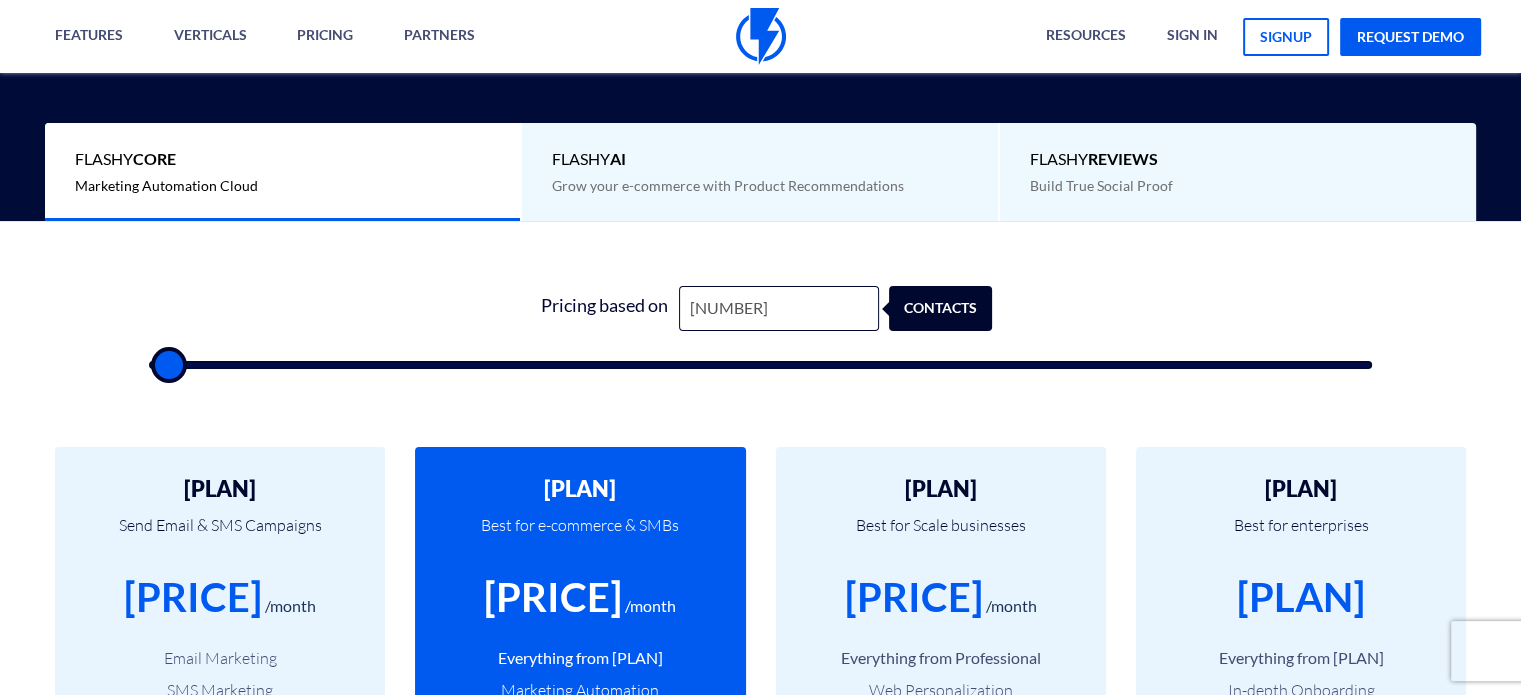 type on "[NUMBER]" 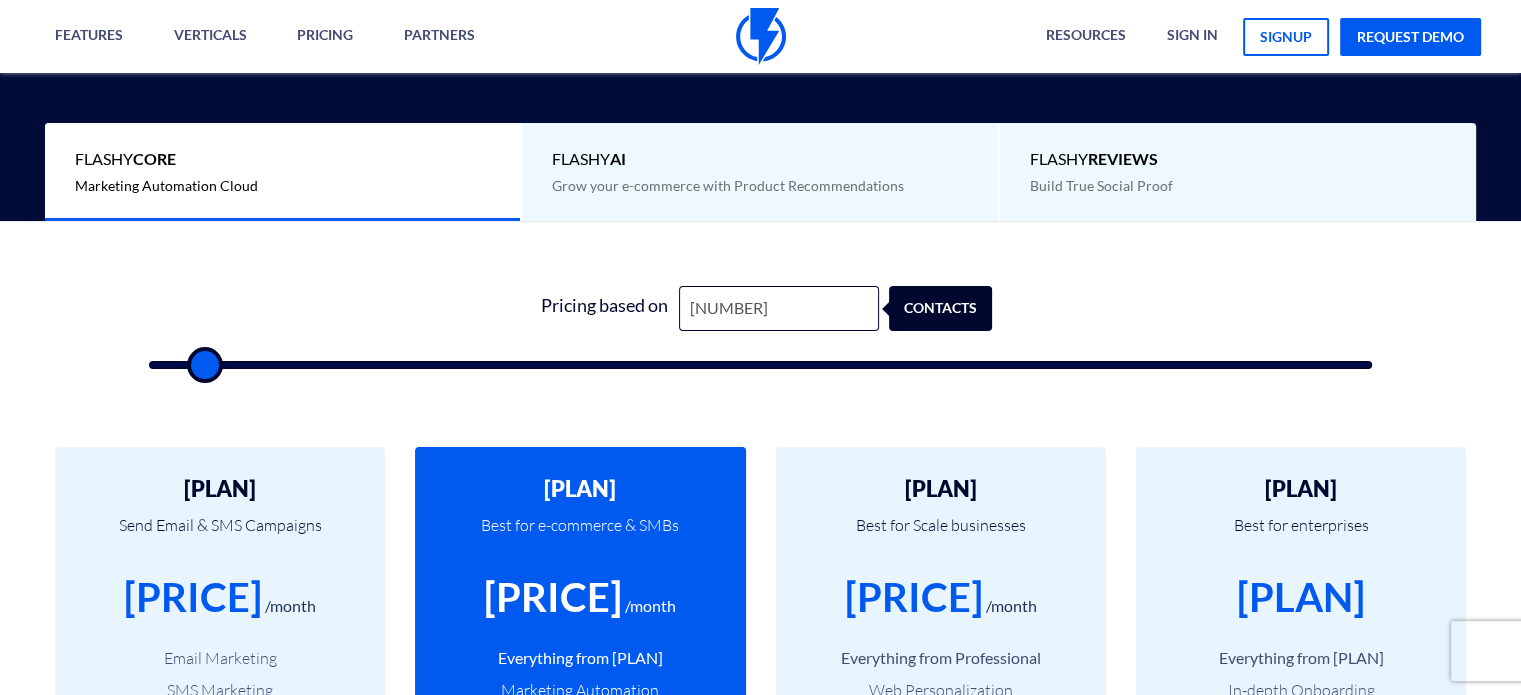 type on "[NUMBER]" 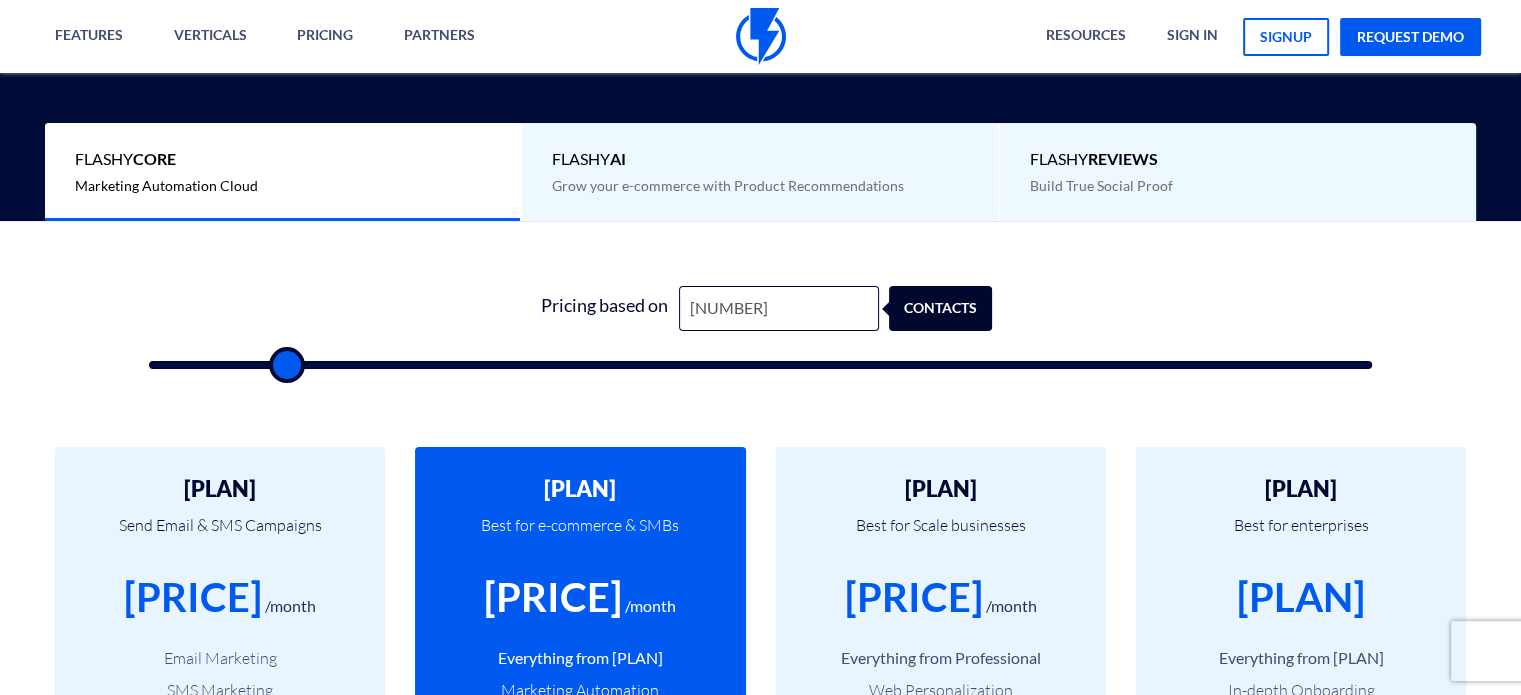 type on "[NUMBER]" 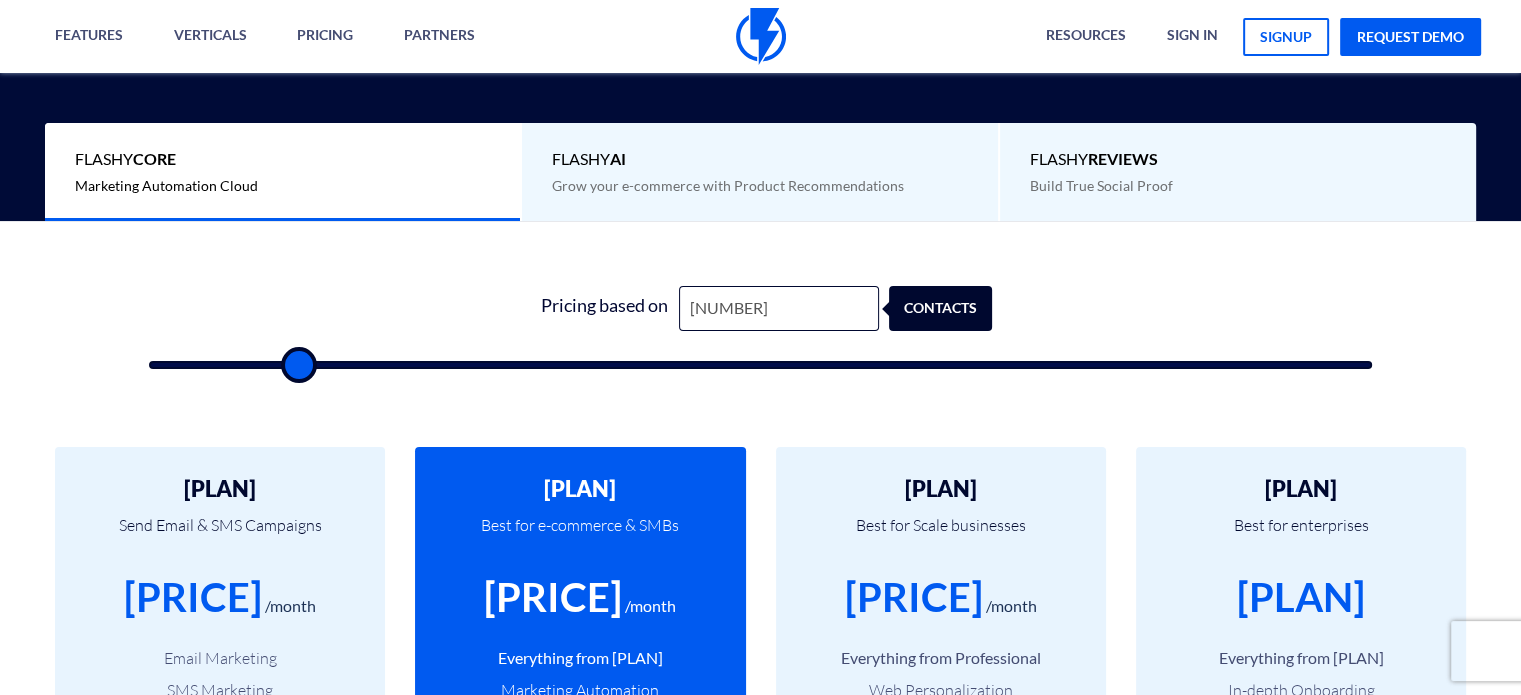 type on ", and" 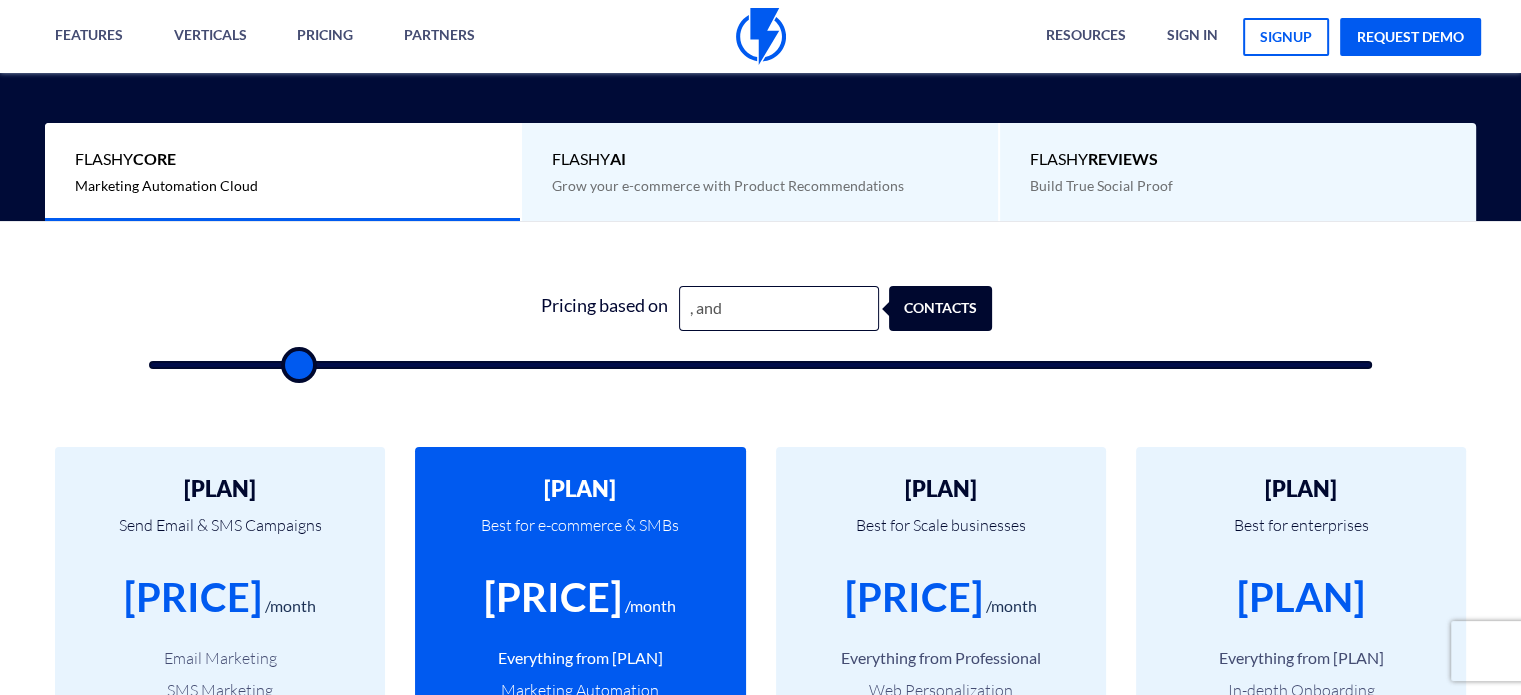 type on "[NUMBER]" 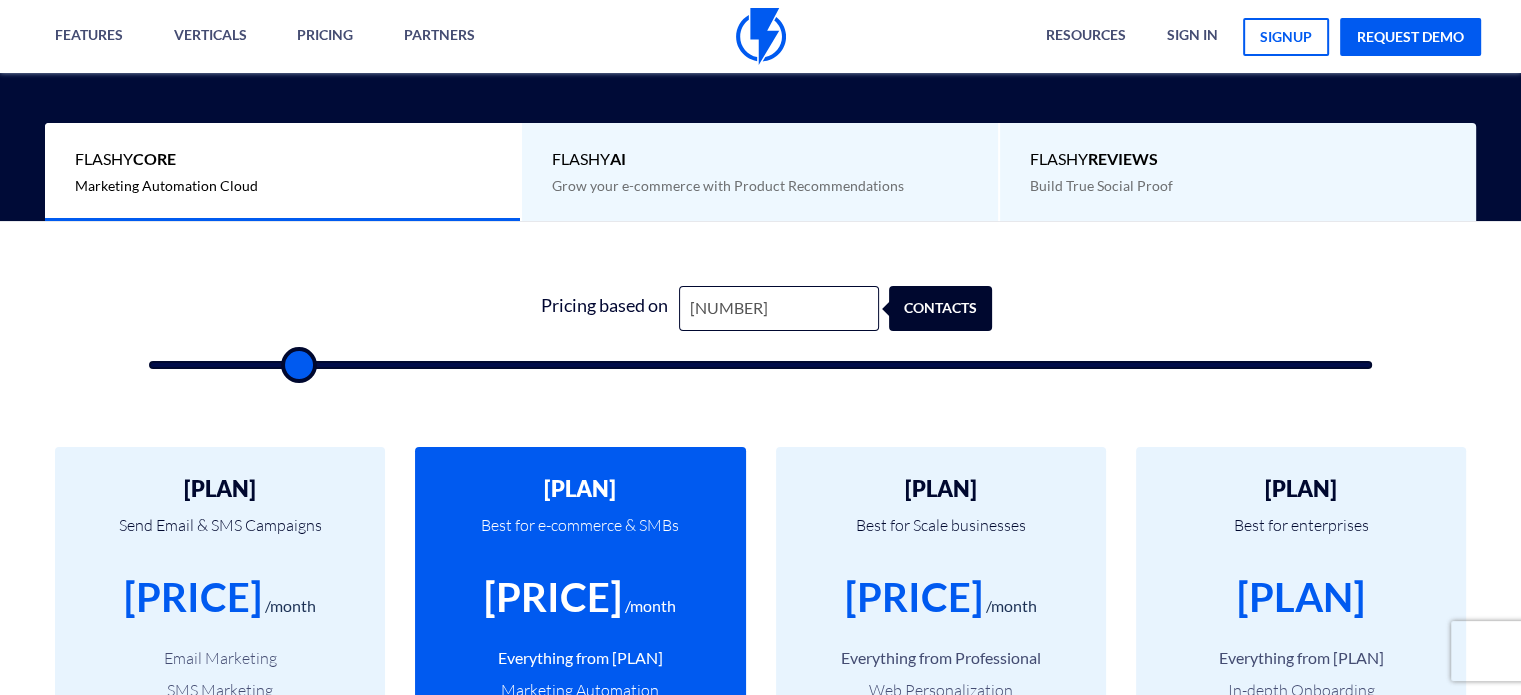 type on "[NUMBER]" 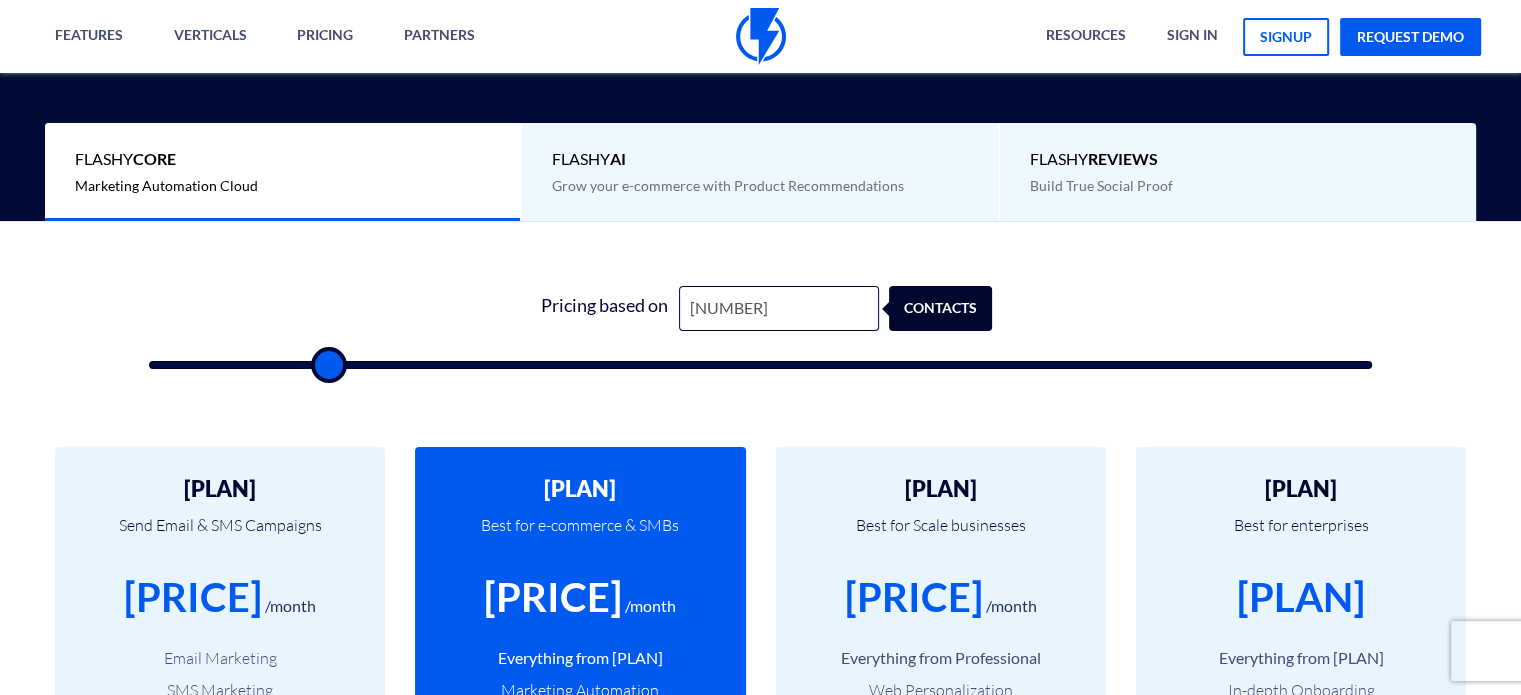 type on "[NUMBER]" 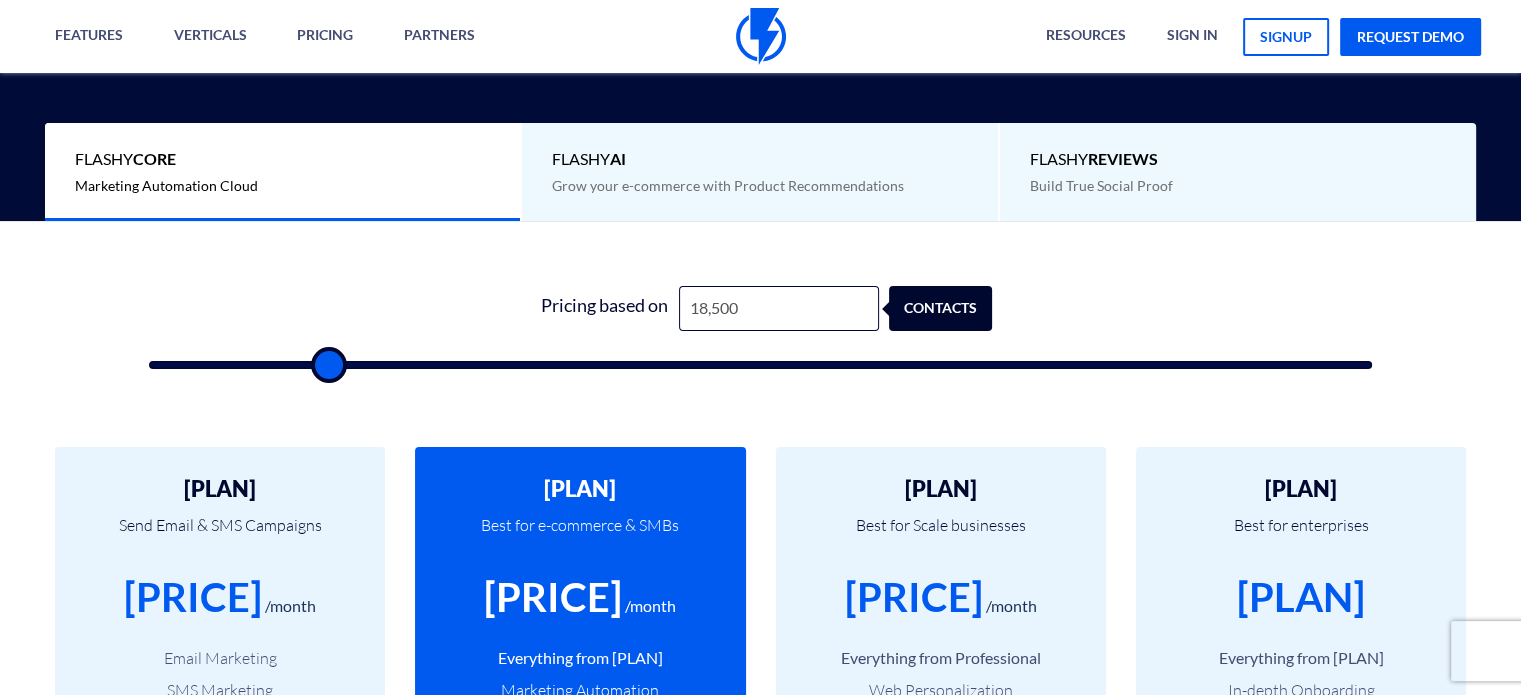 type on "[NUMBER]" 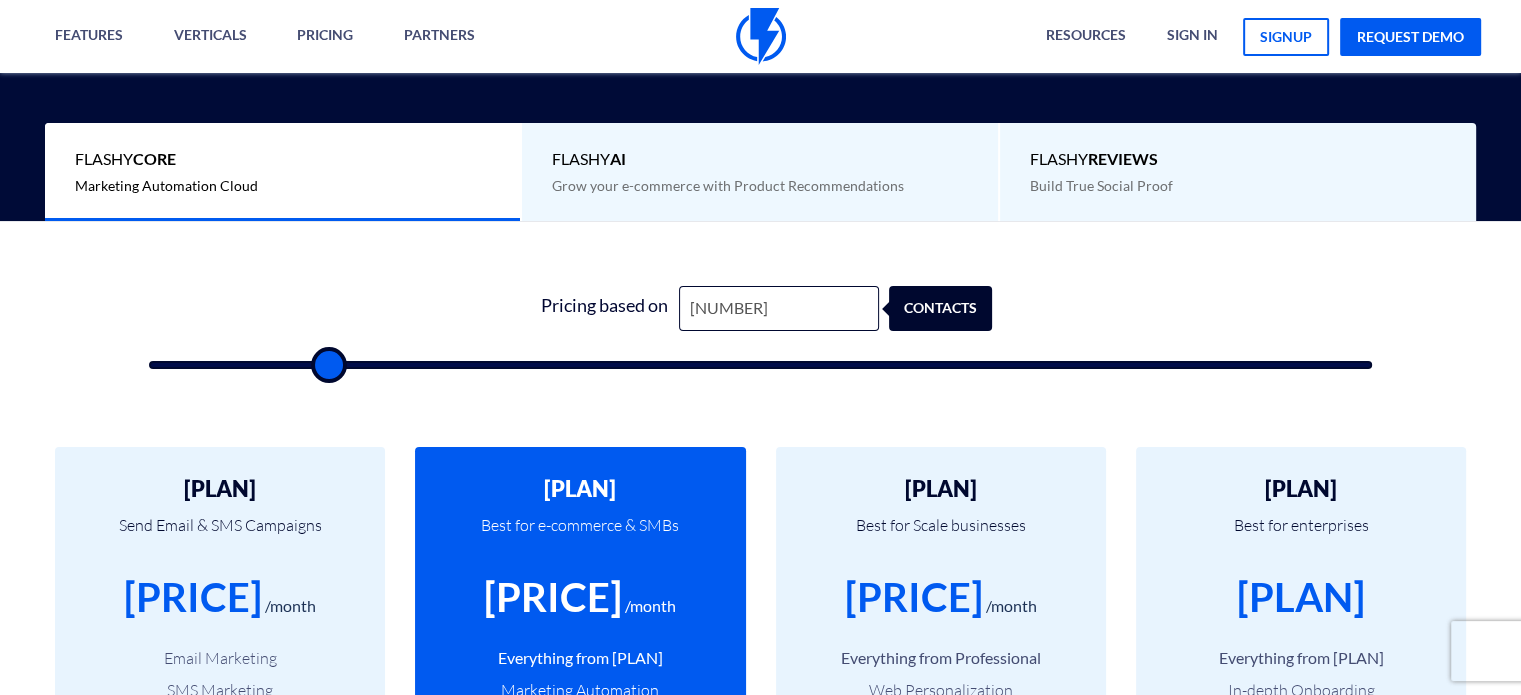type on "21,000" 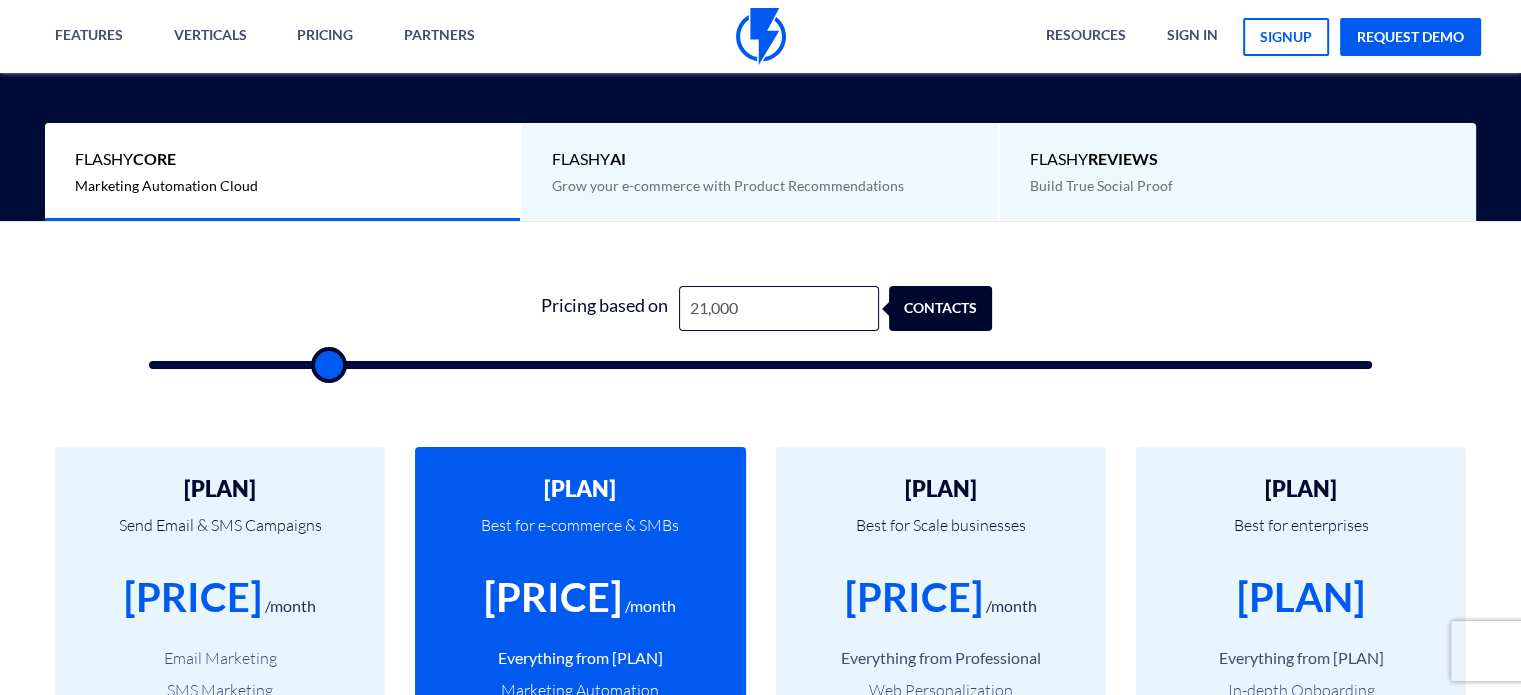 type on "[NUMBER]" 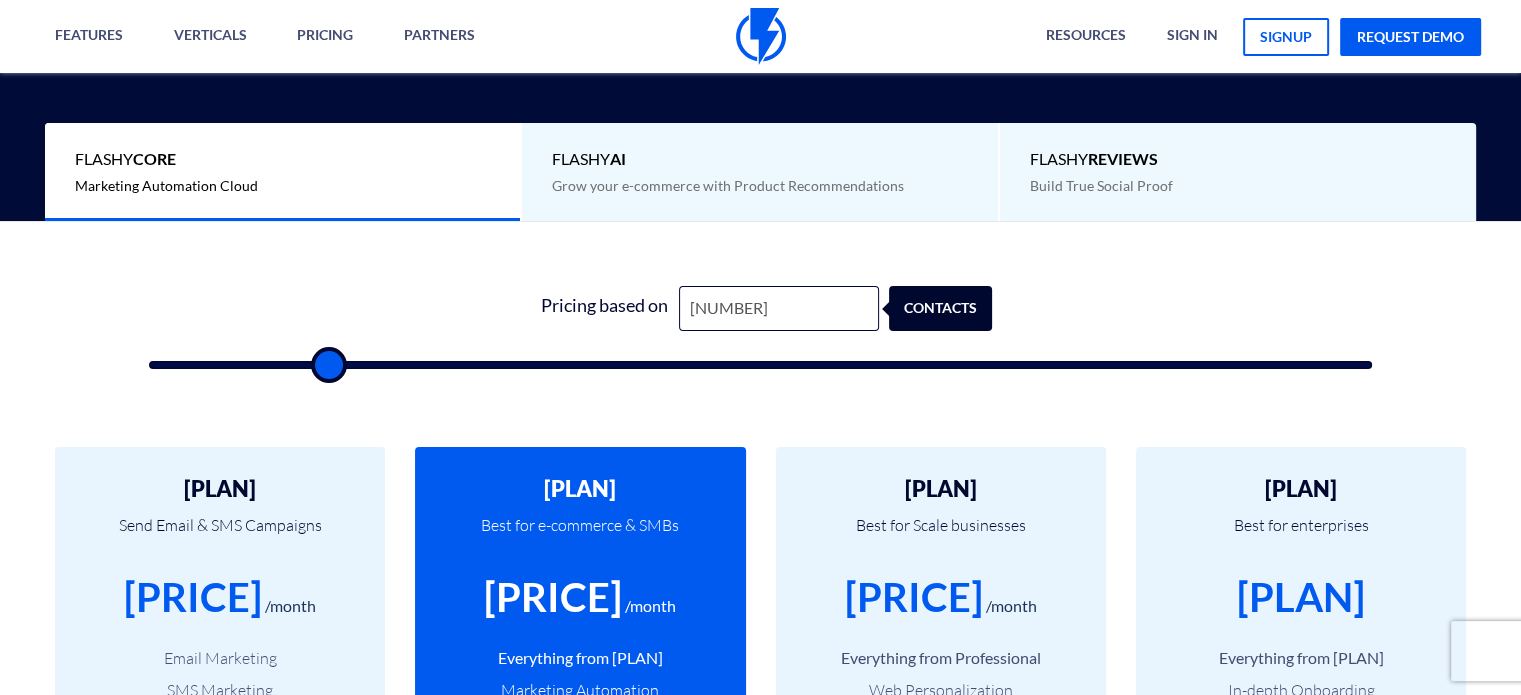 type on "[NUMBER]" 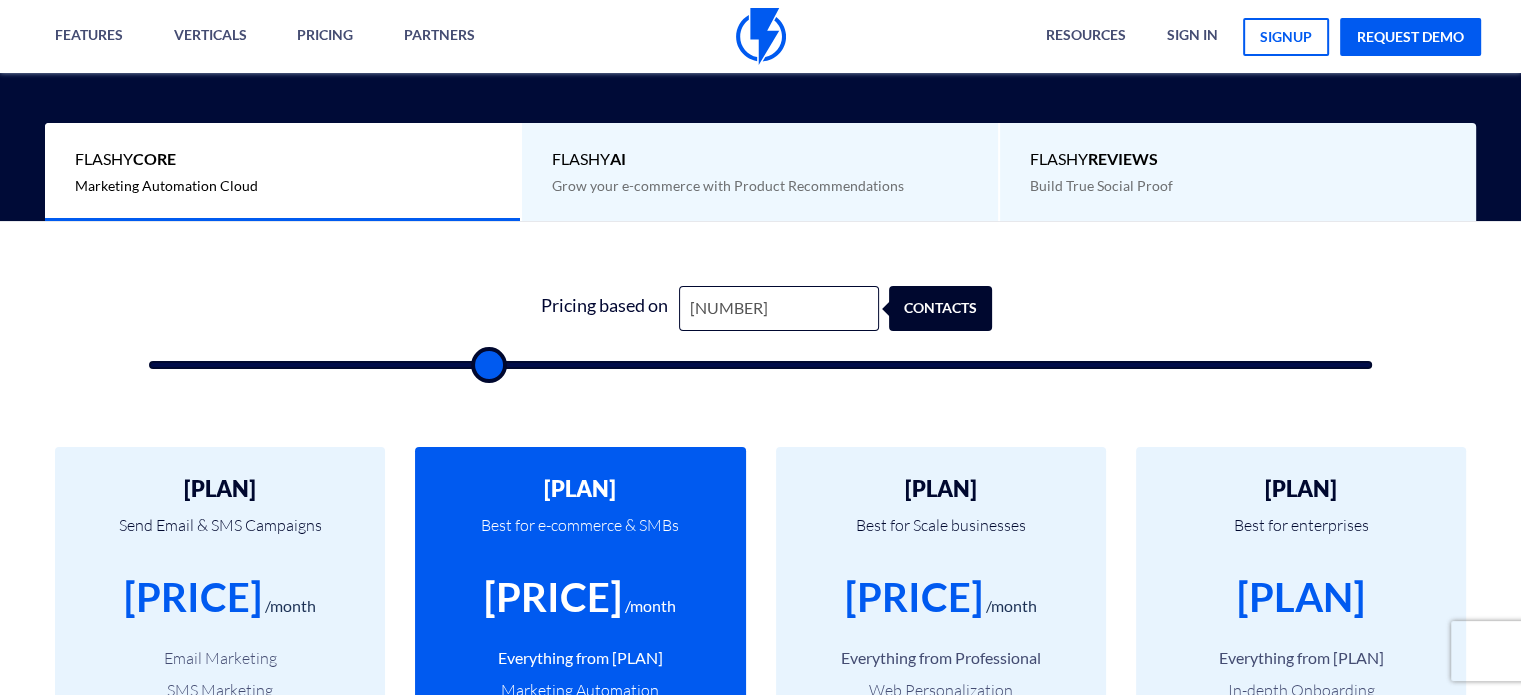 type on "[NUMBER]" 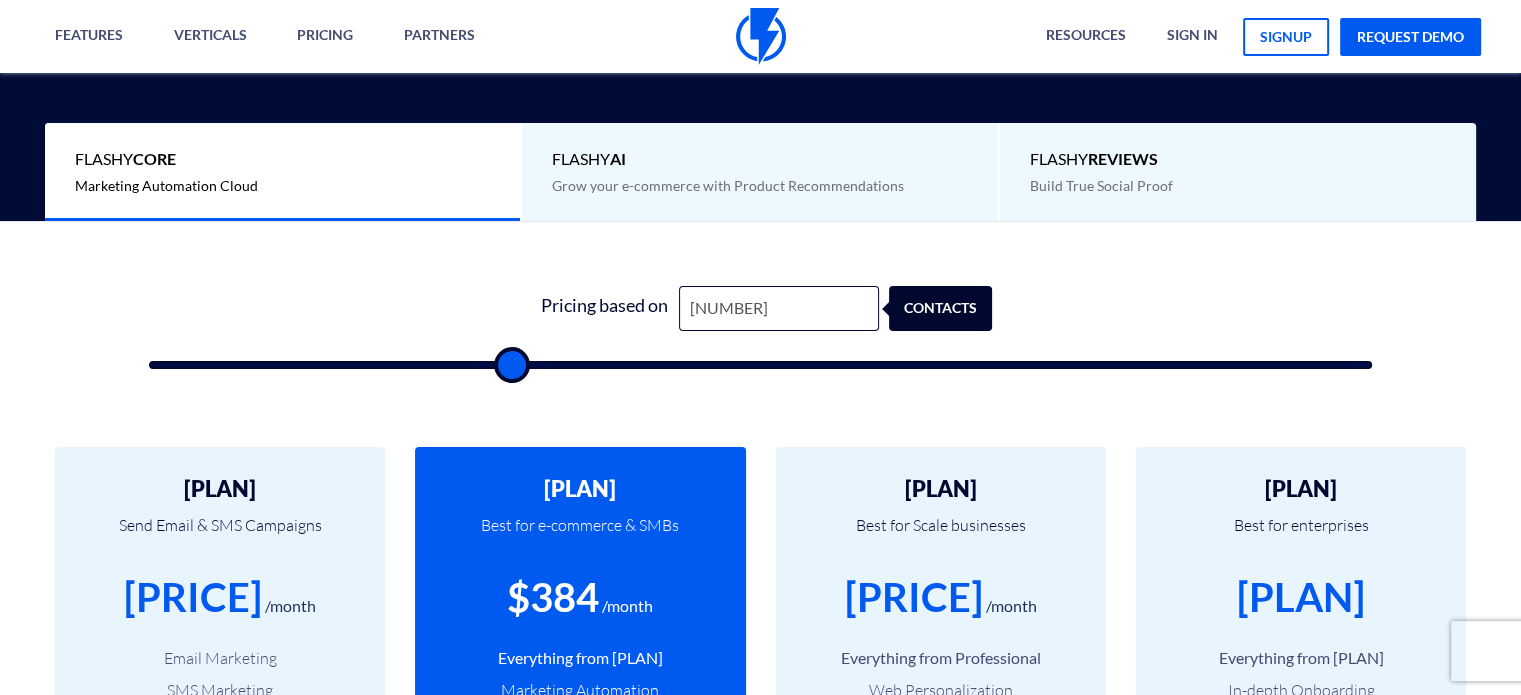 type on "[NUMBER]" 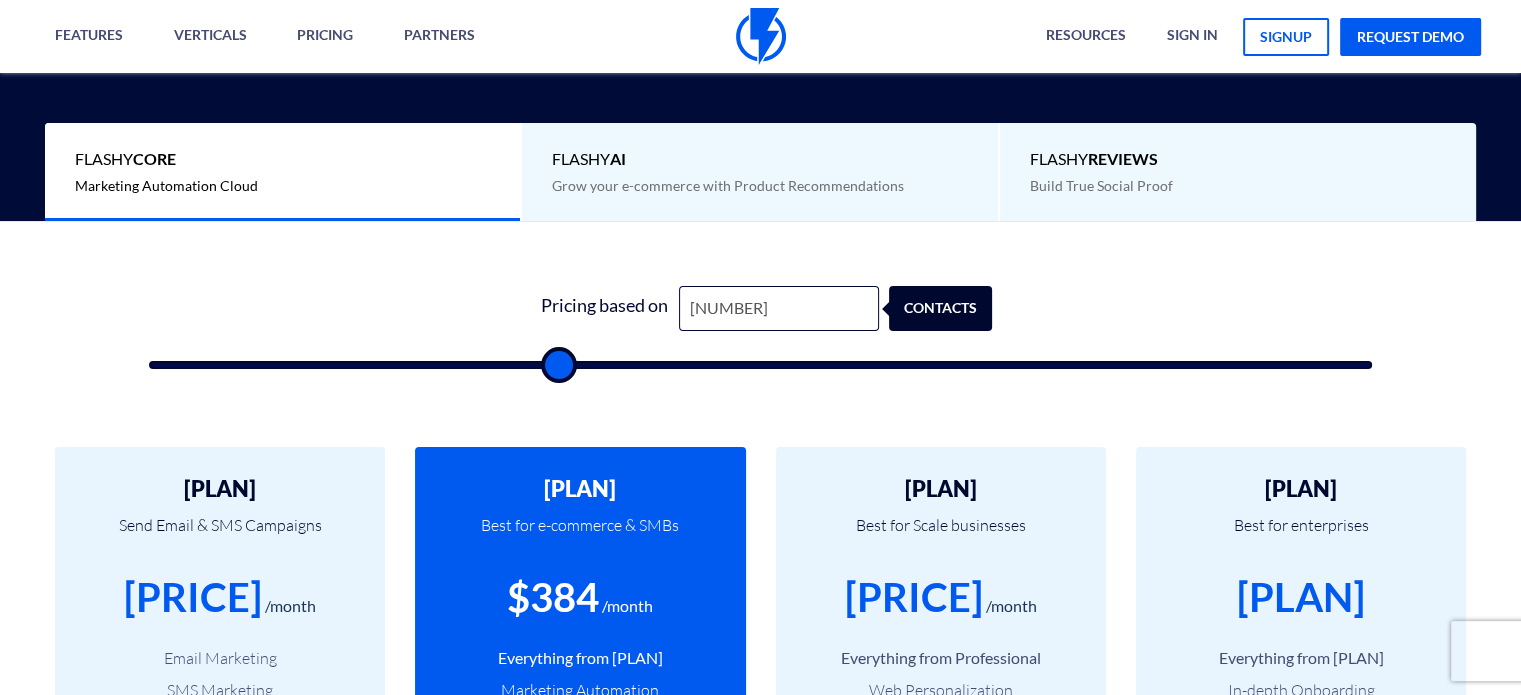 type on "[NUMBER]" 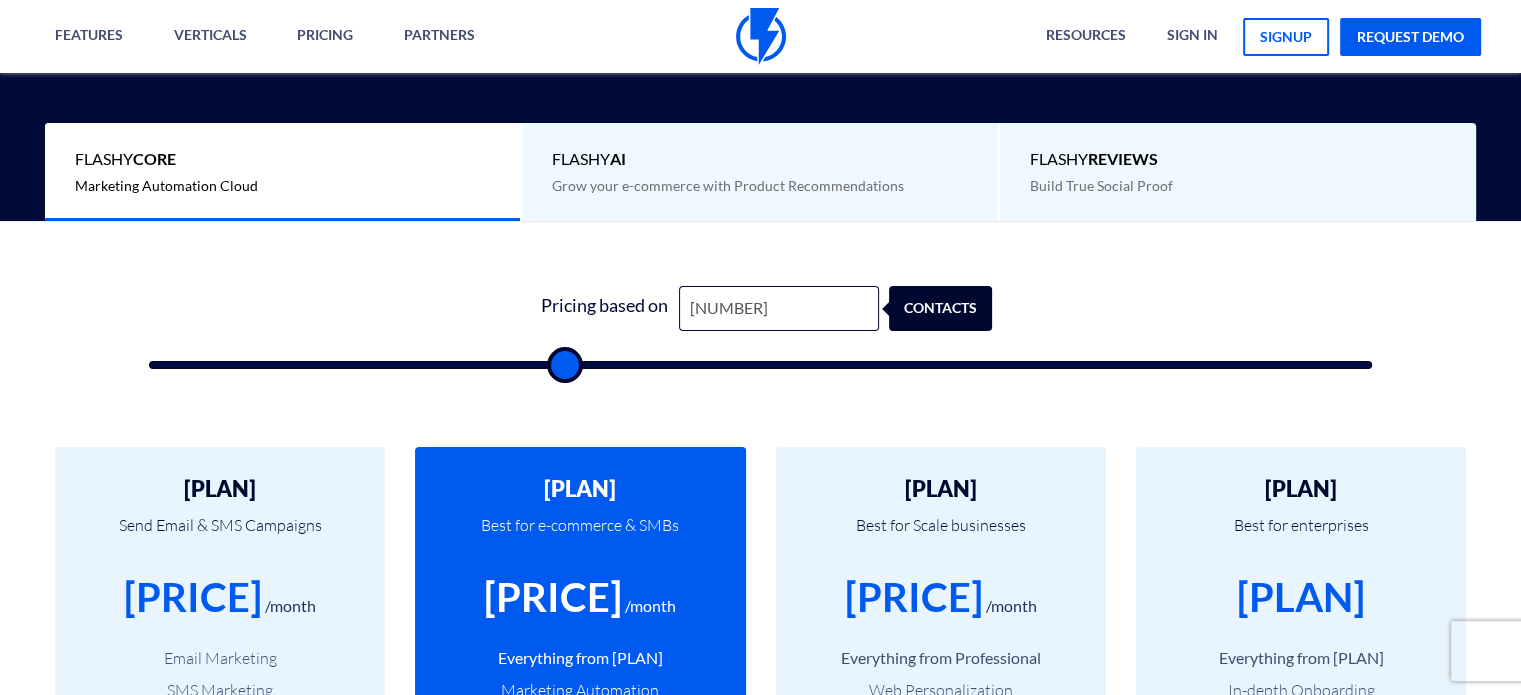 type on "[NUMBER]" 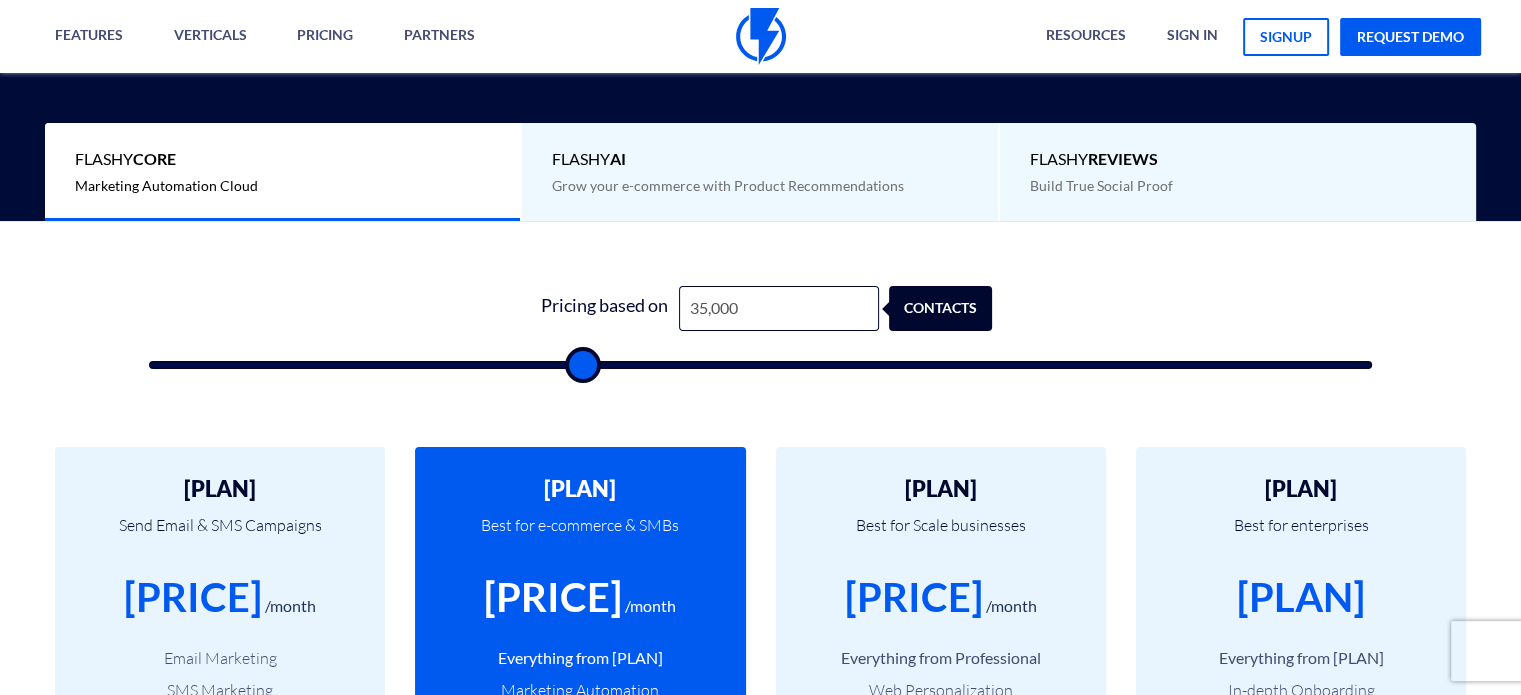 type on "36,000" 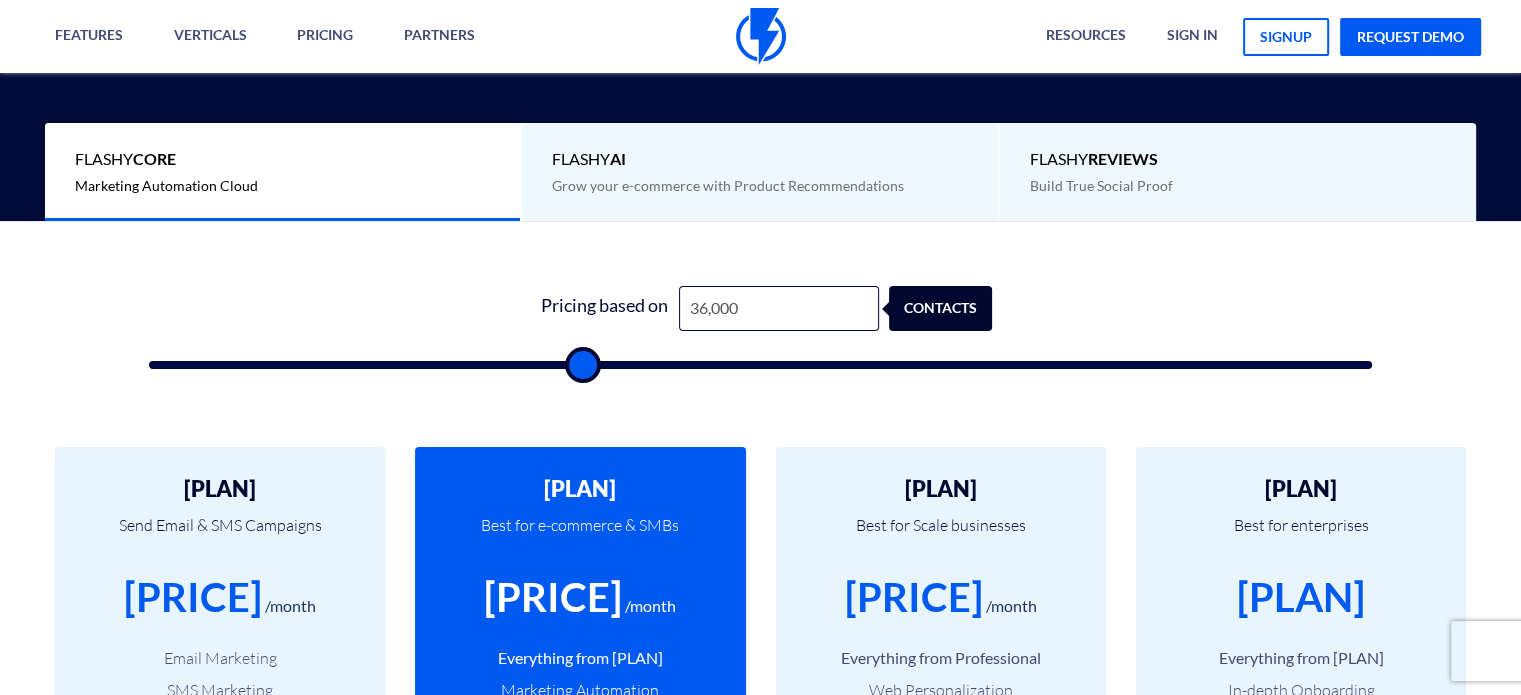 type on "[NUMBER]" 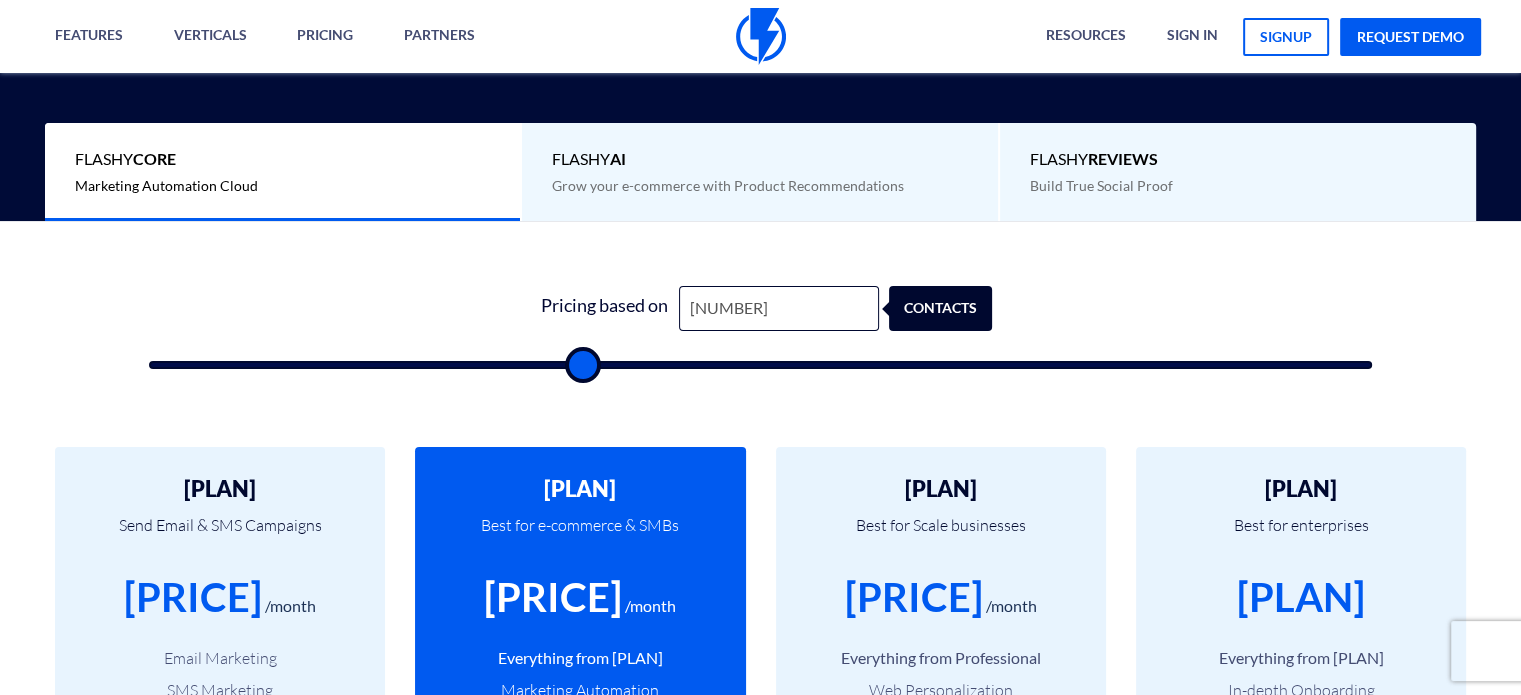 type on "[NUMBER]" 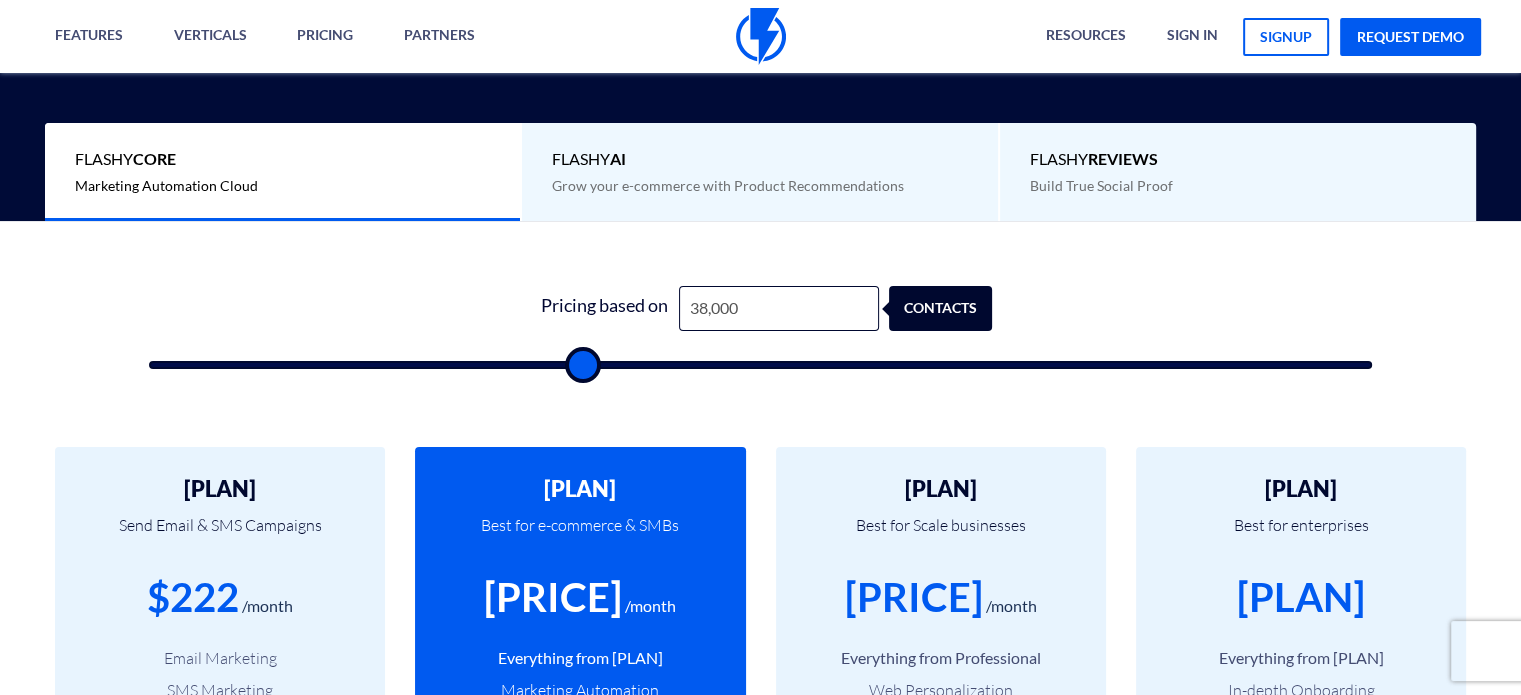 type on "[NUMBER]" 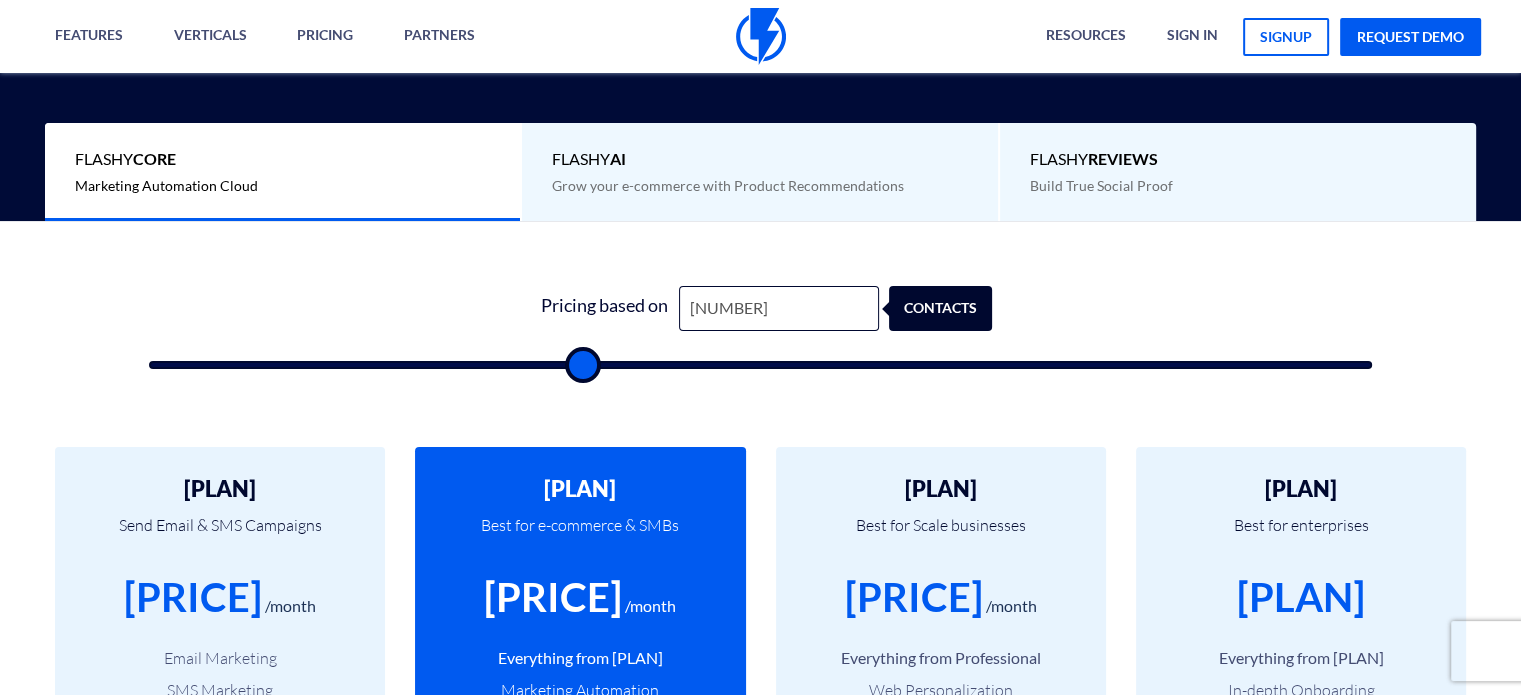 type on "[NUMBER]" 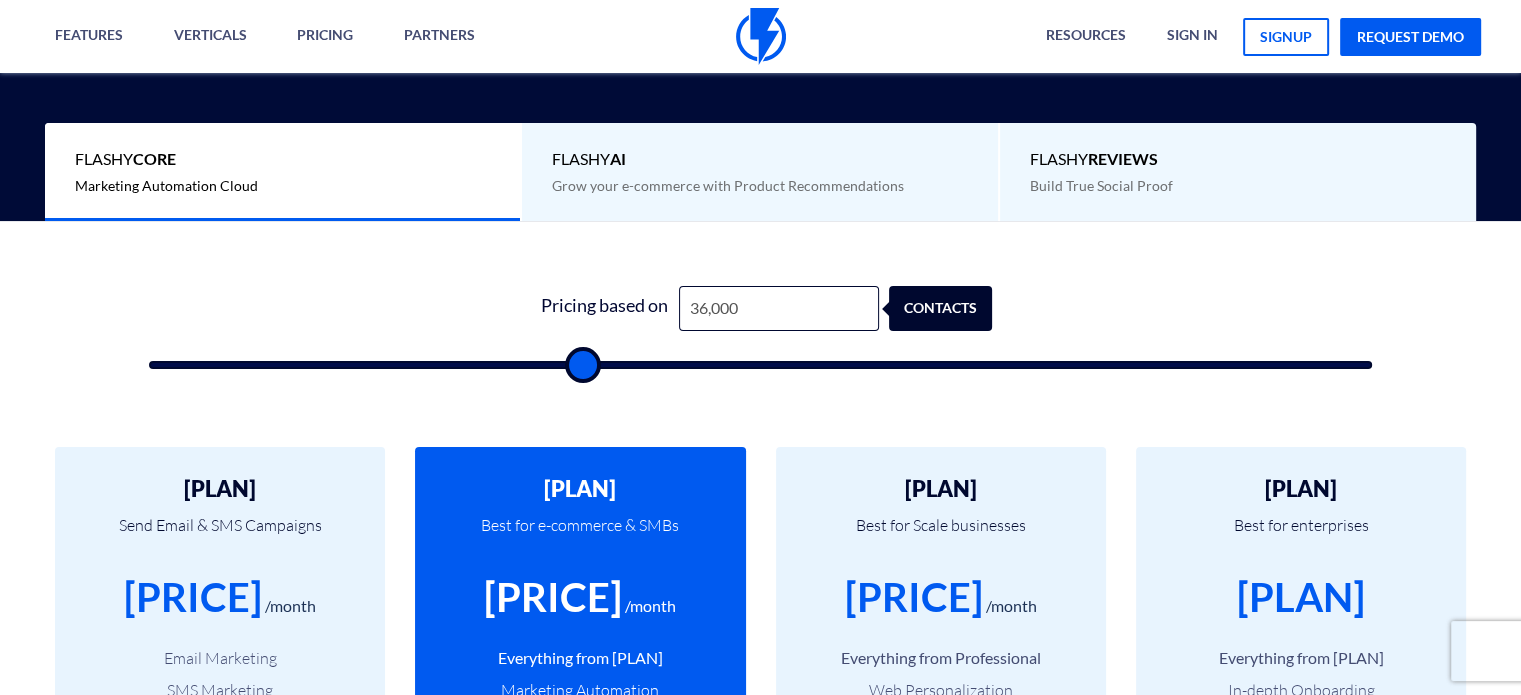 type on "[NUMBER]" 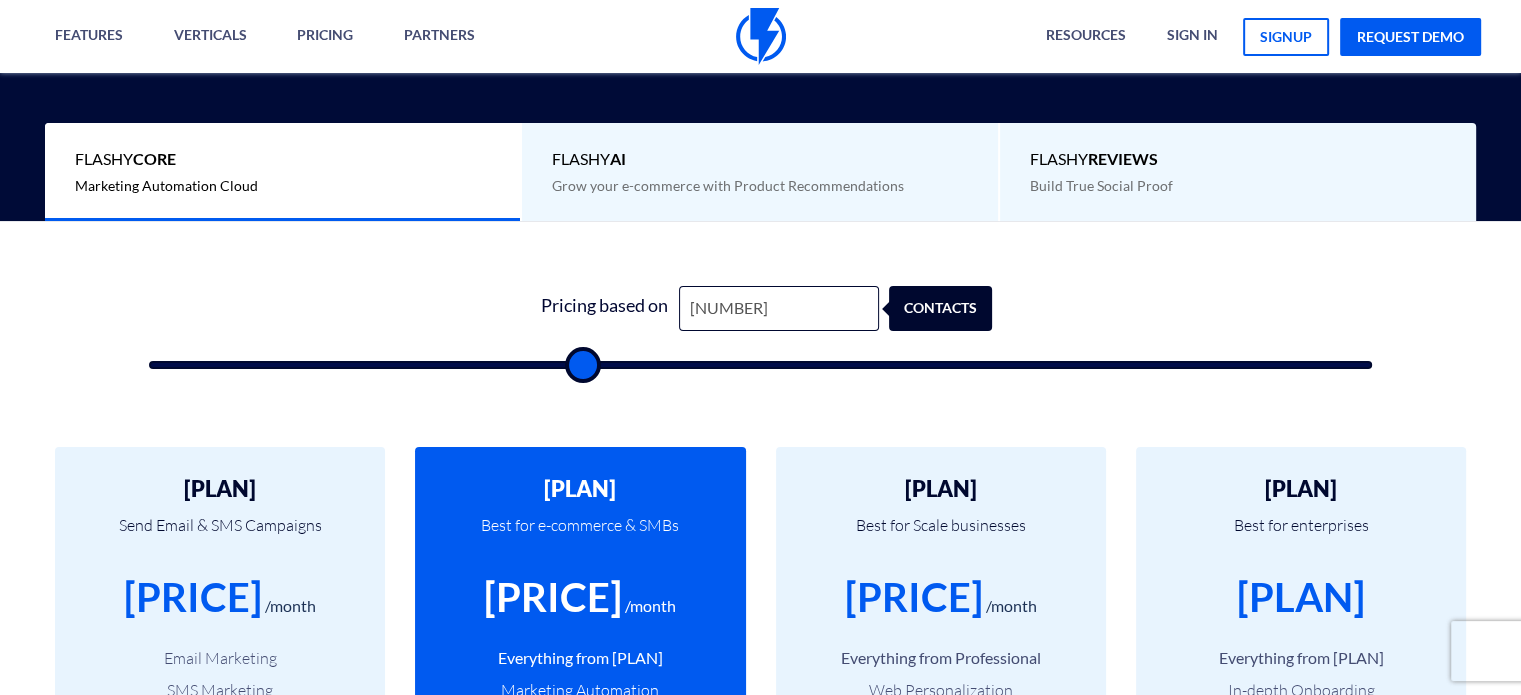 type on "35,000" 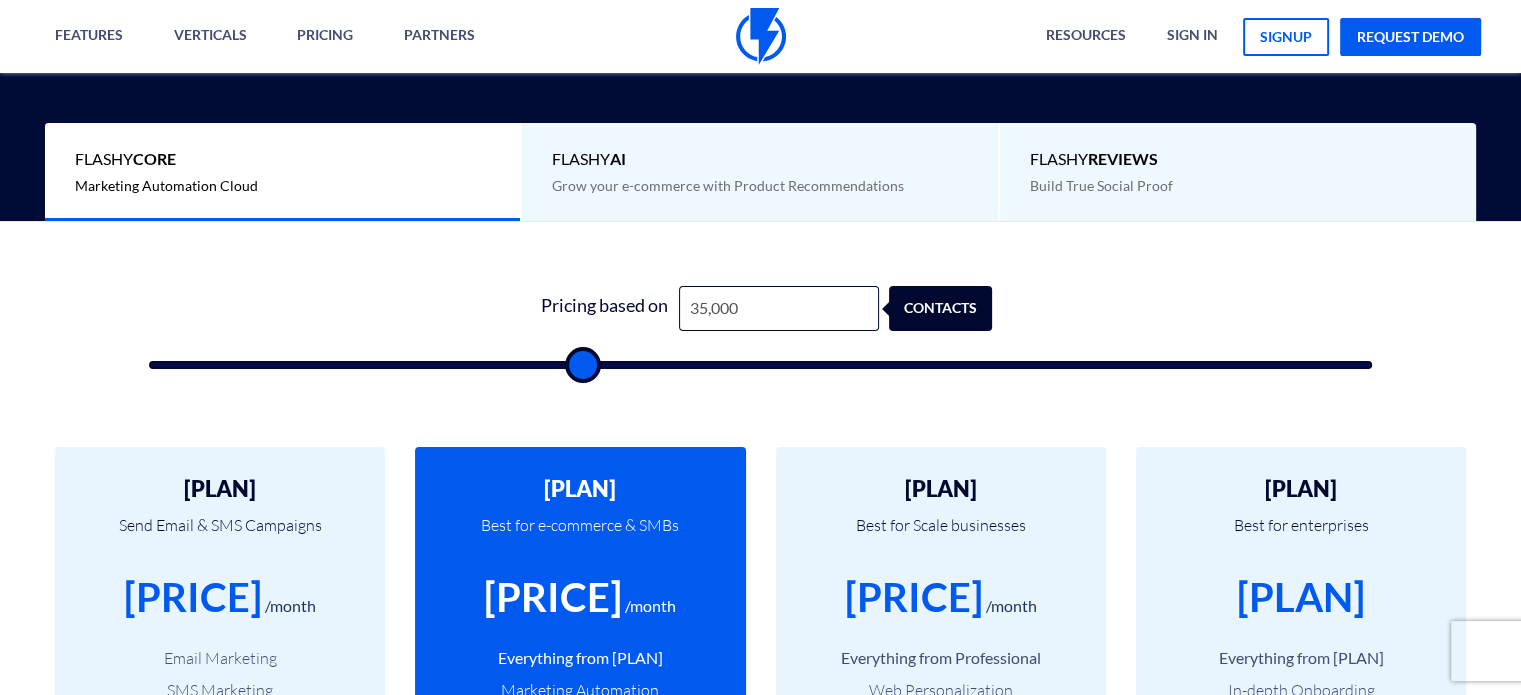 type on "[NUMBER]" 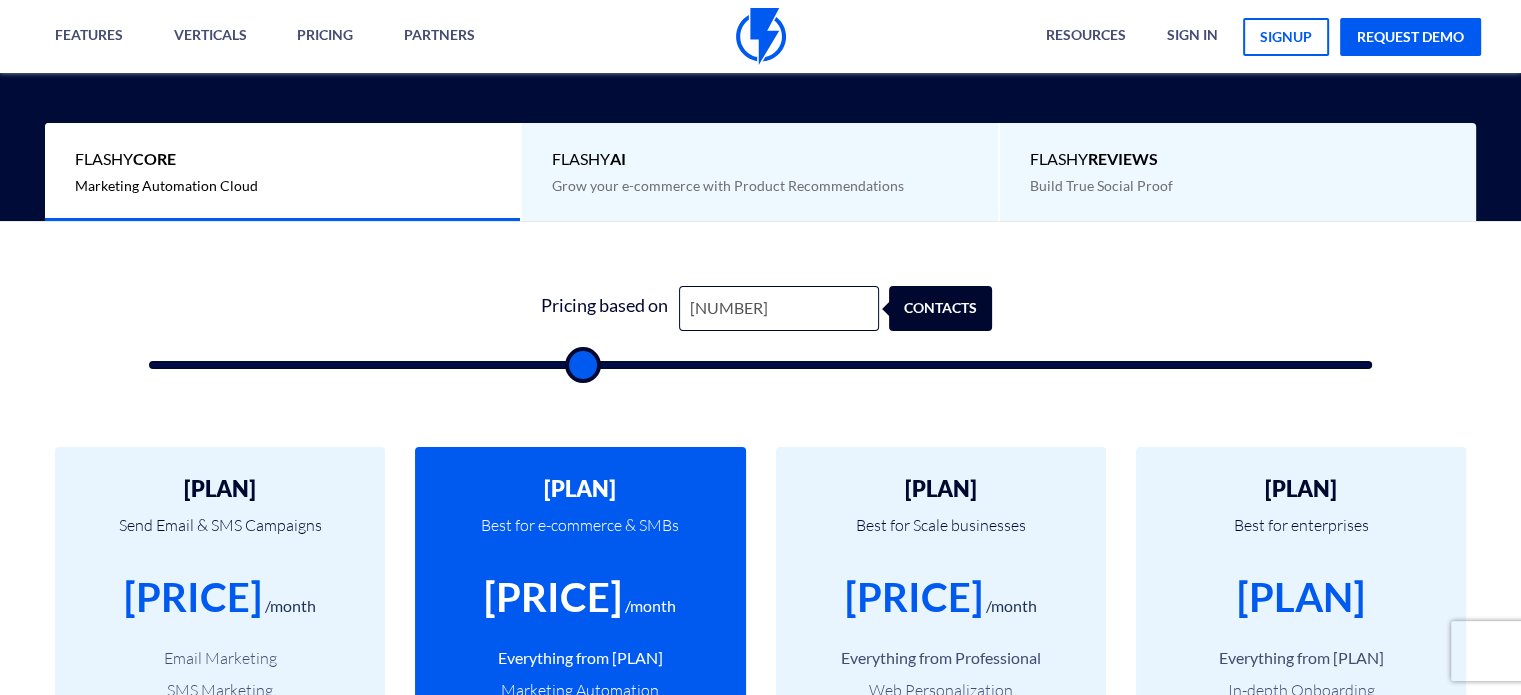 type on "[NUMBER]" 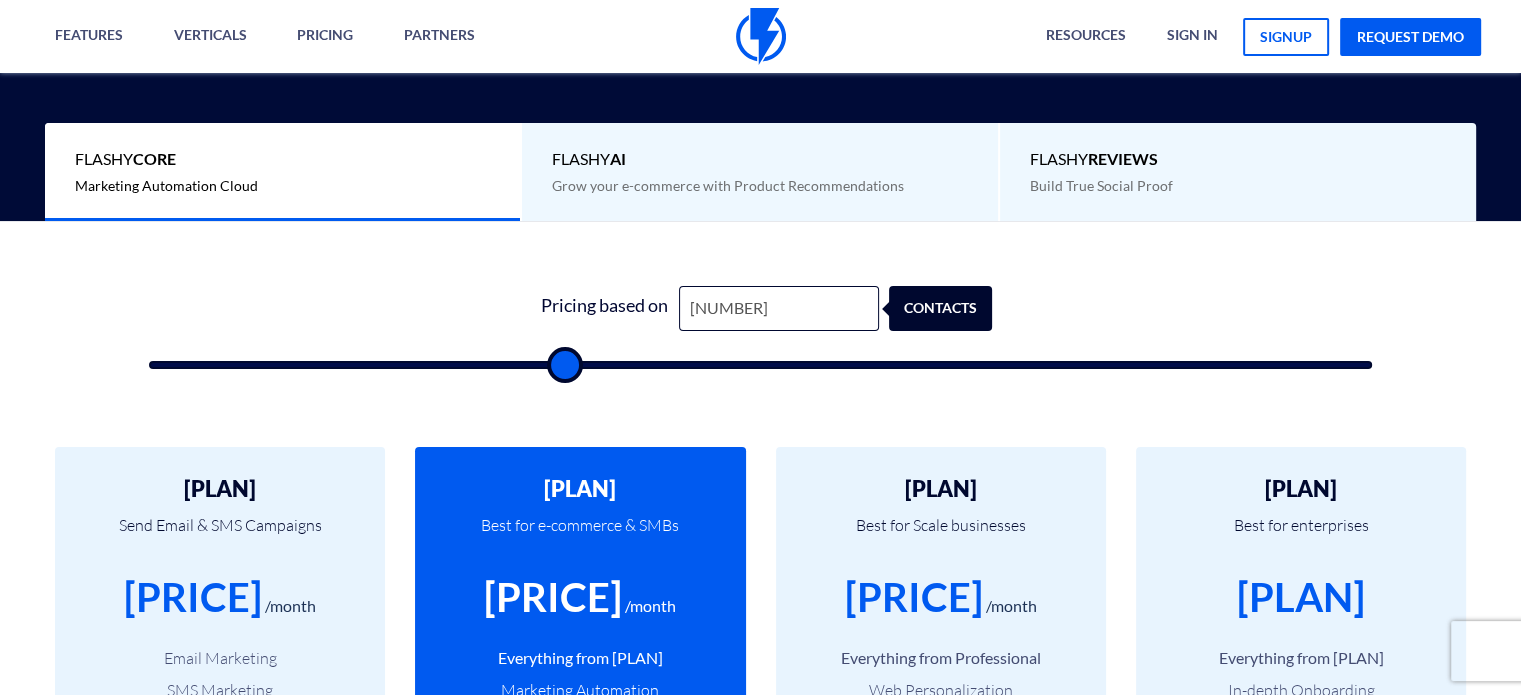 type on "[NUMBER]" 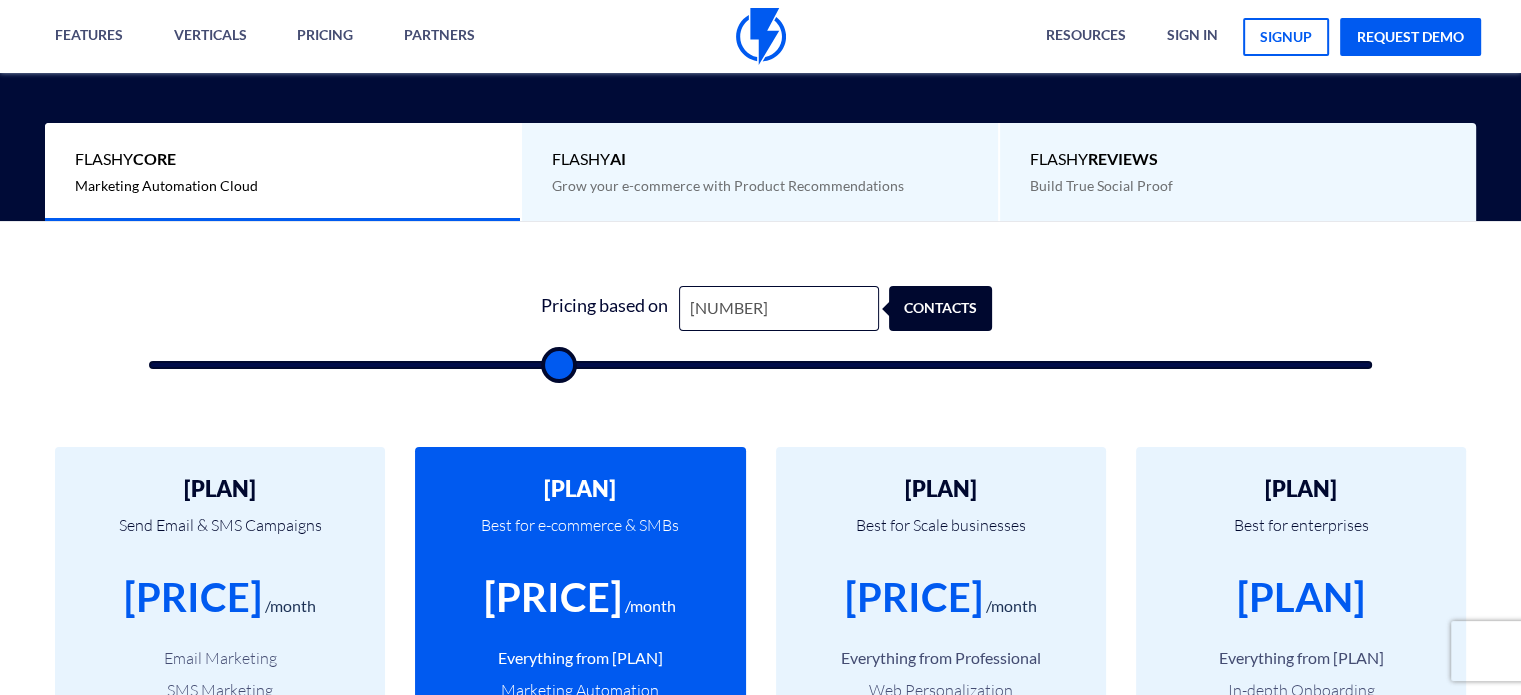 type on "[NUMBER]" 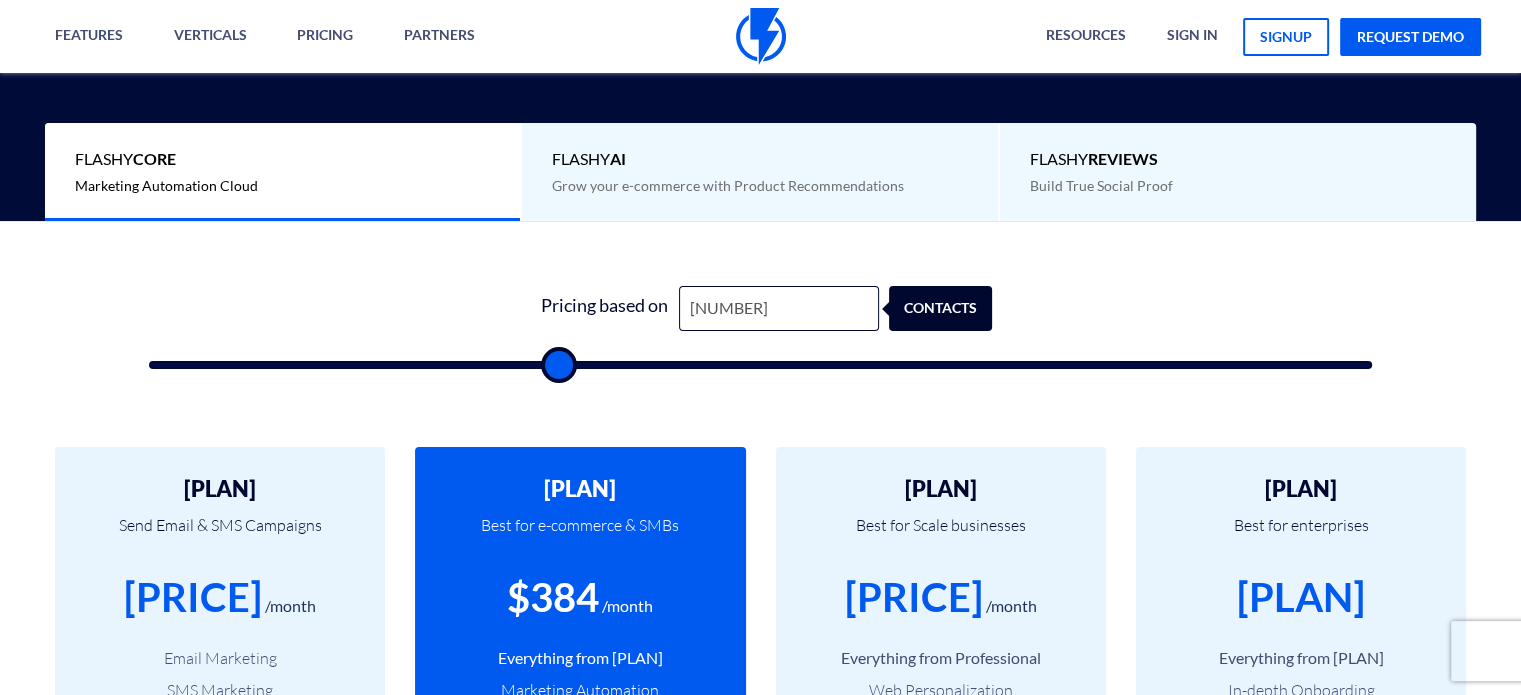 type on "[NUMBER]" 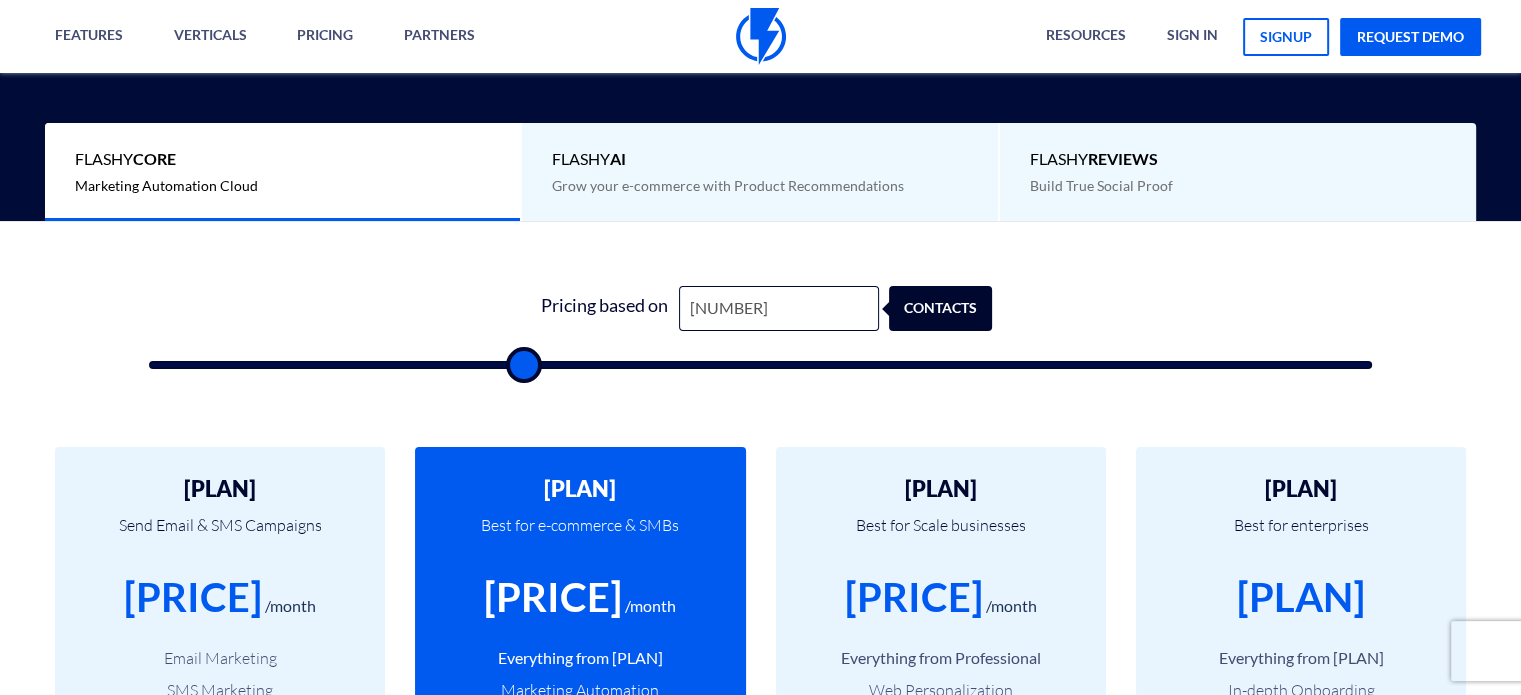 drag, startPoint x: 185, startPoint y: 360, endPoint x: 523, endPoint y: 341, distance: 338.5336 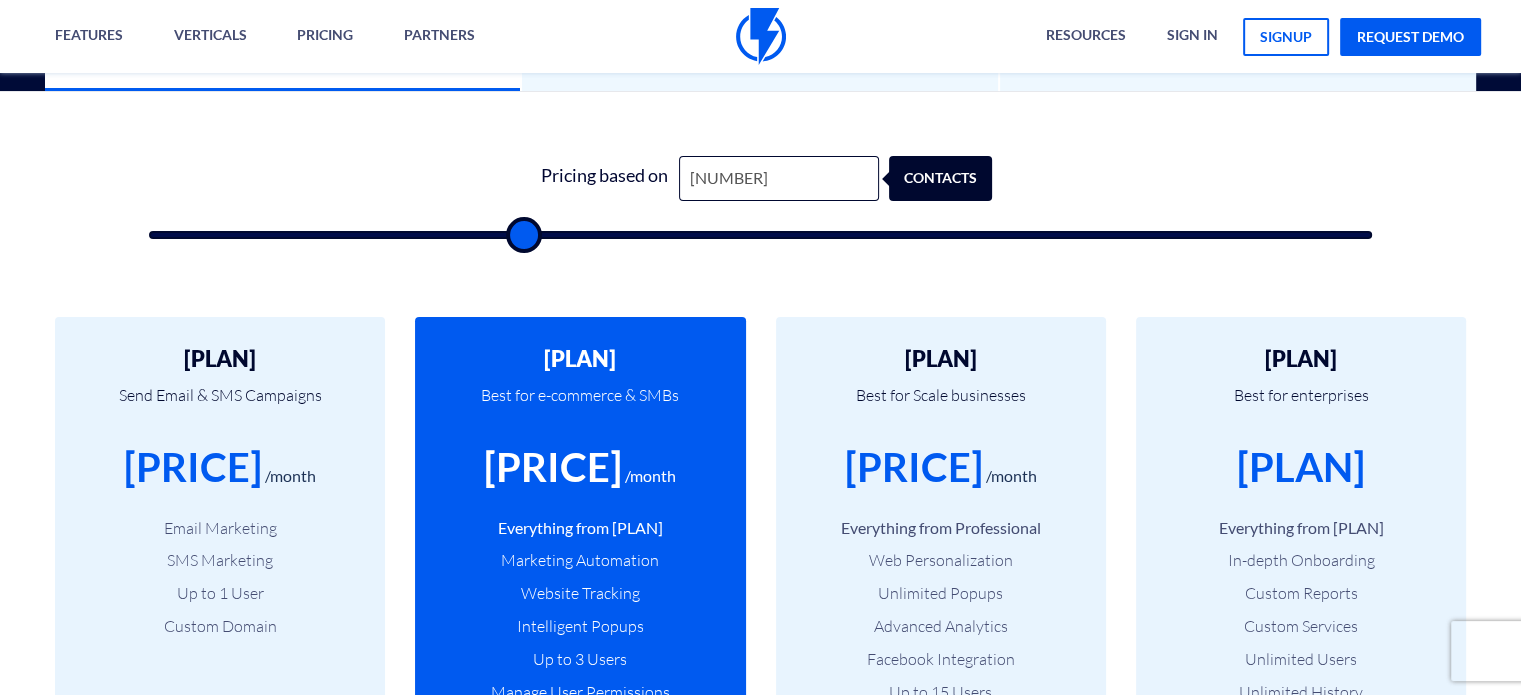 scroll, scrollTop: 600, scrollLeft: 0, axis: vertical 